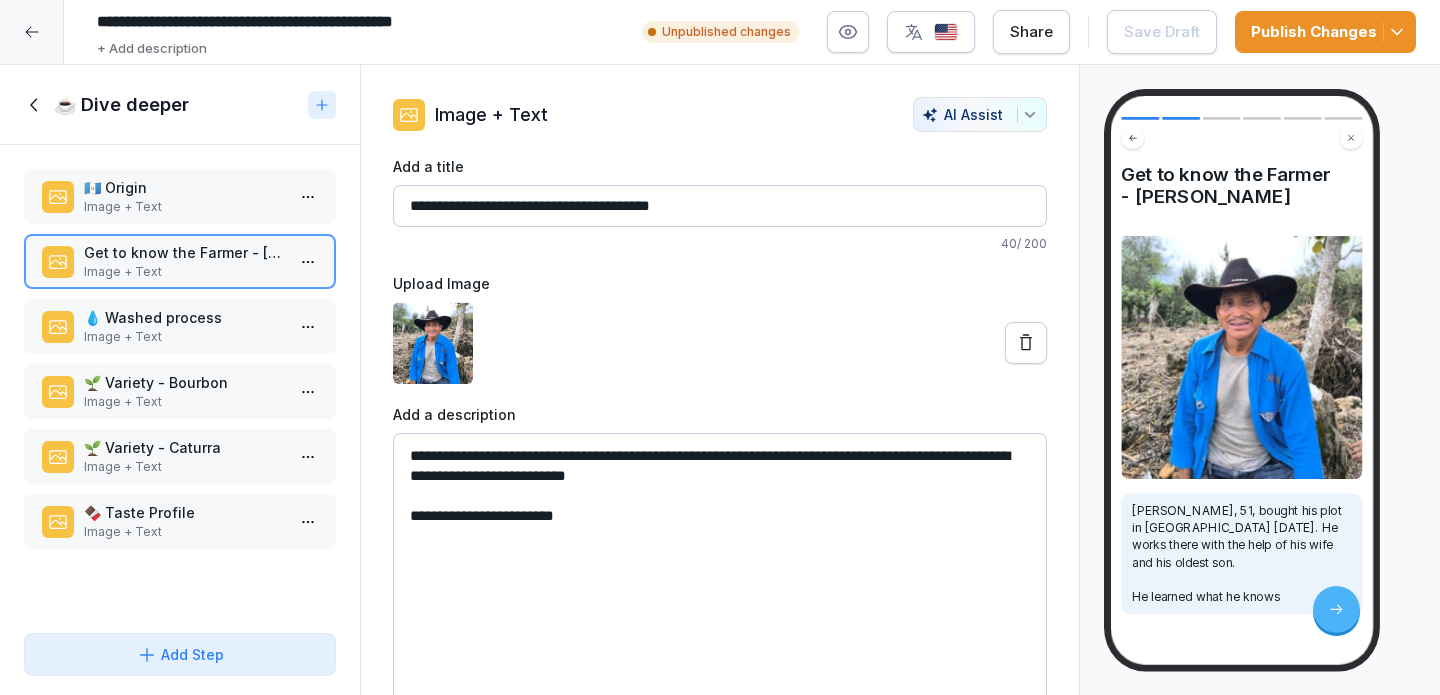 scroll, scrollTop: 0, scrollLeft: 0, axis: both 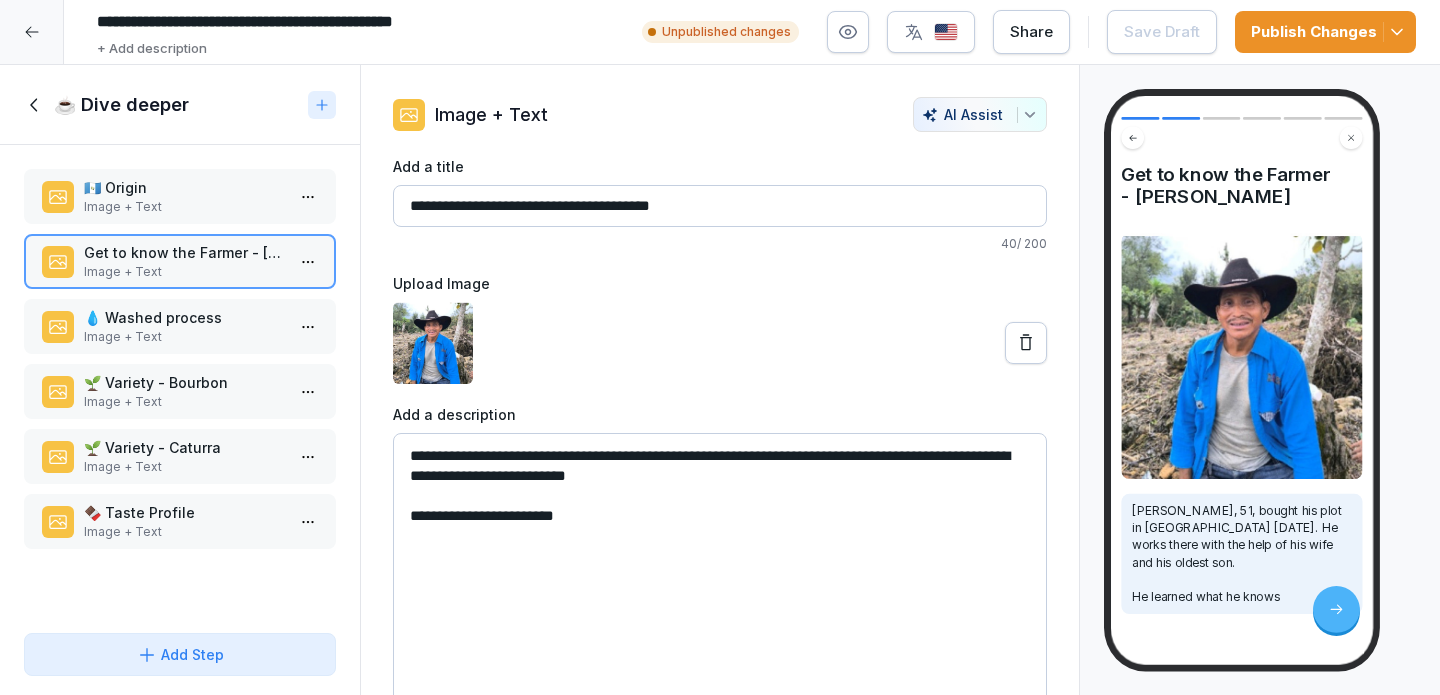click on "**********" at bounding box center [720, 583] 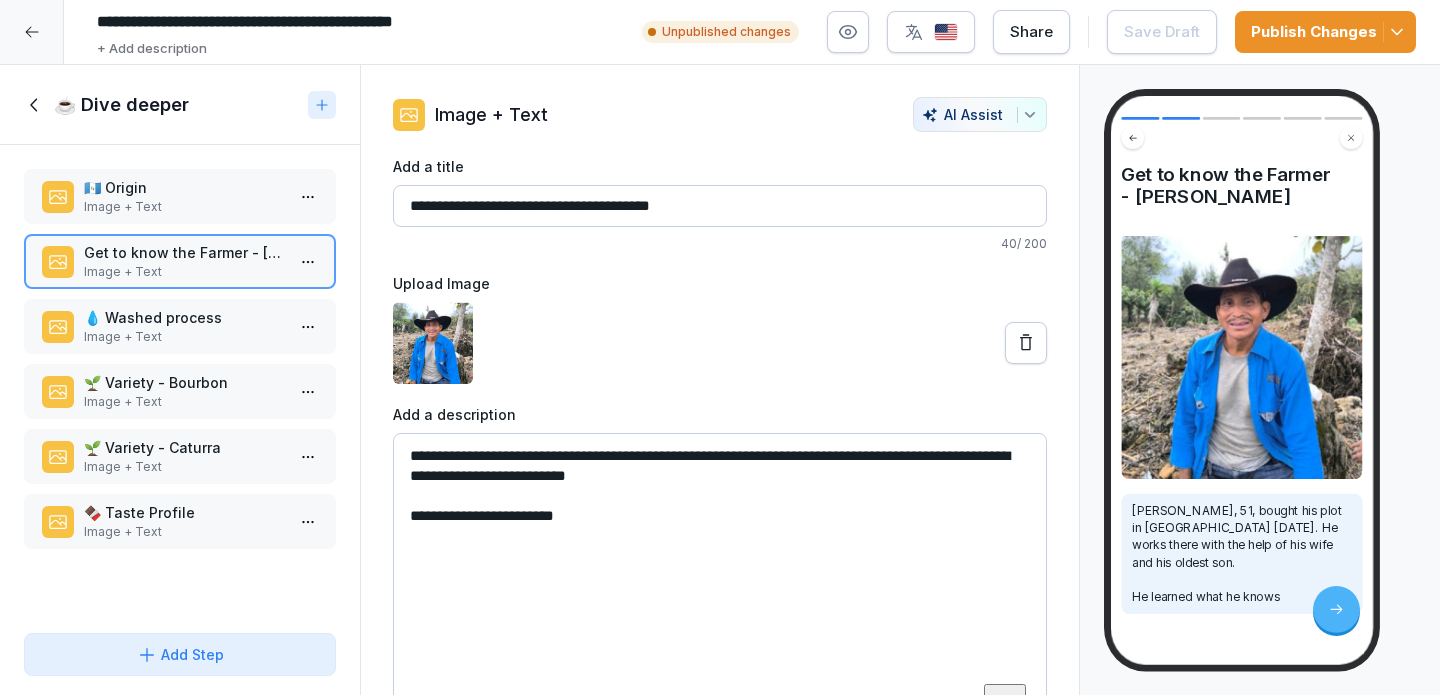 click on "**********" at bounding box center (720, 583) 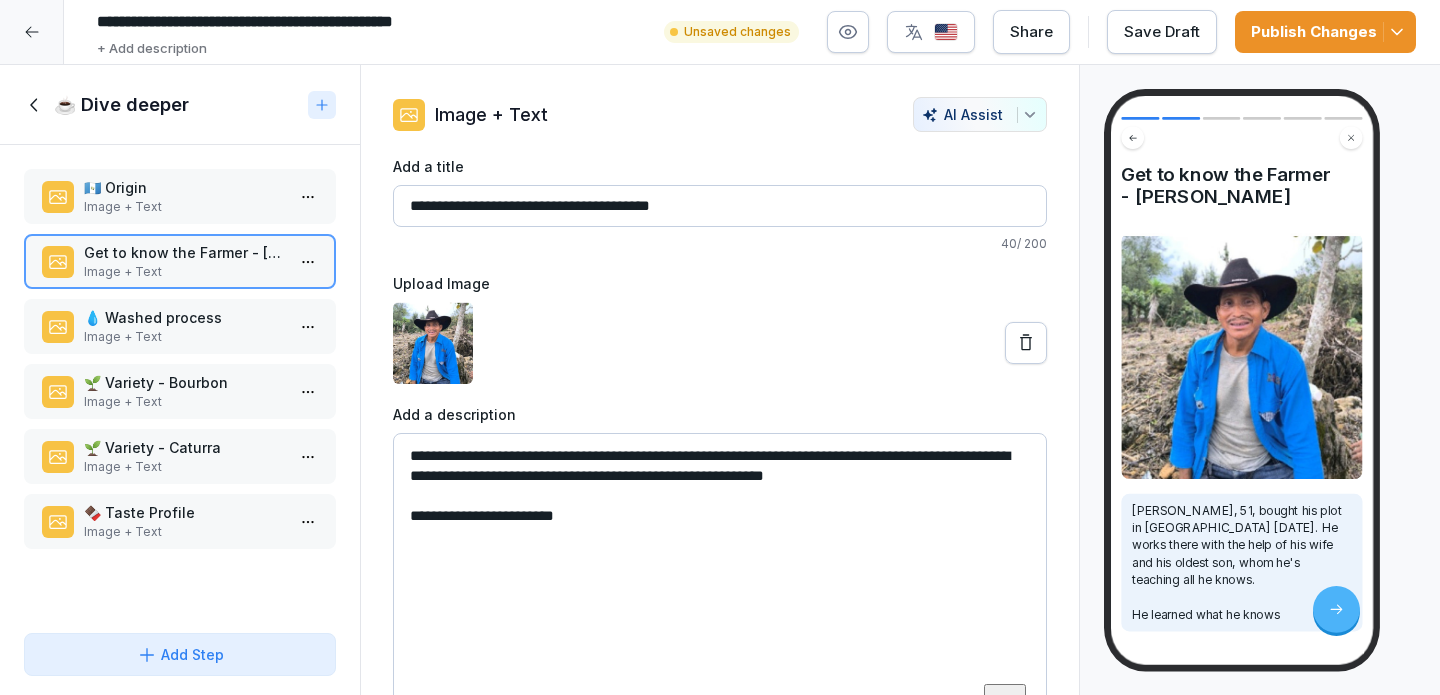scroll, scrollTop: 37, scrollLeft: 0, axis: vertical 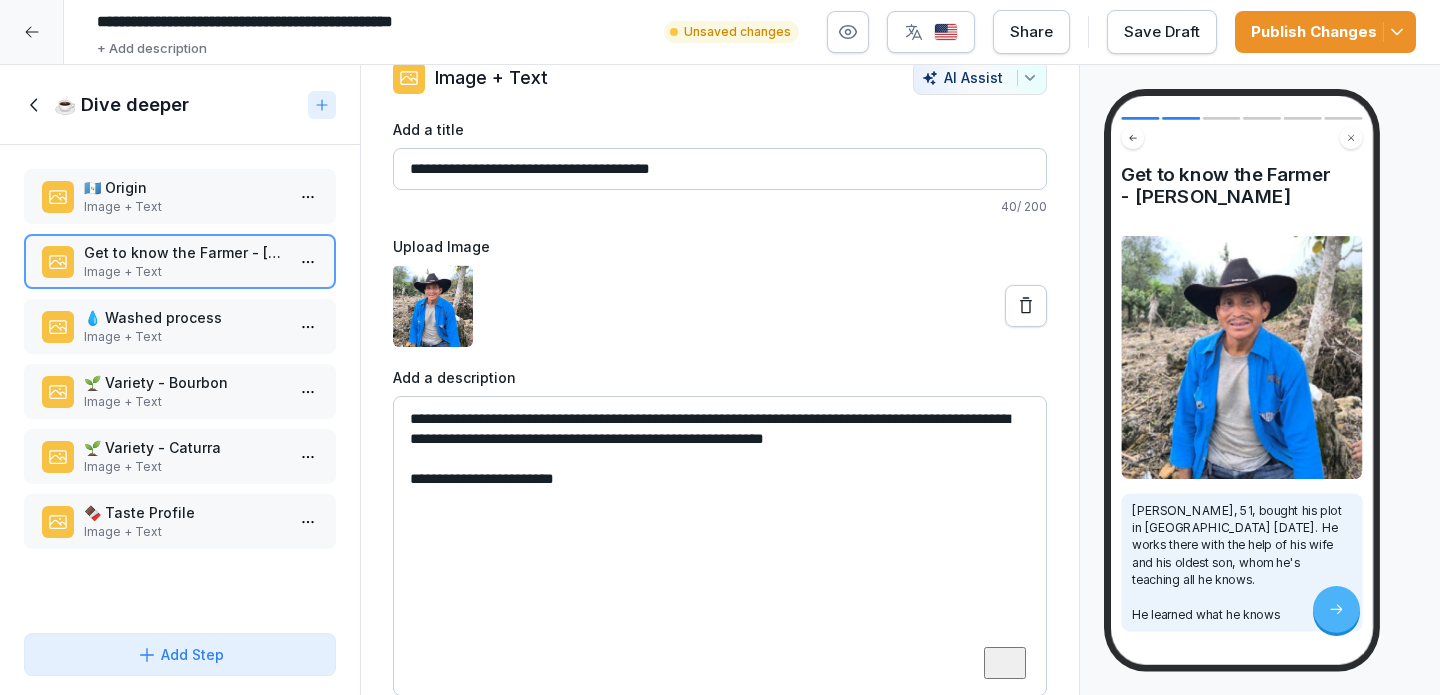 drag, startPoint x: 674, startPoint y: 480, endPoint x: 380, endPoint y: 480, distance: 294 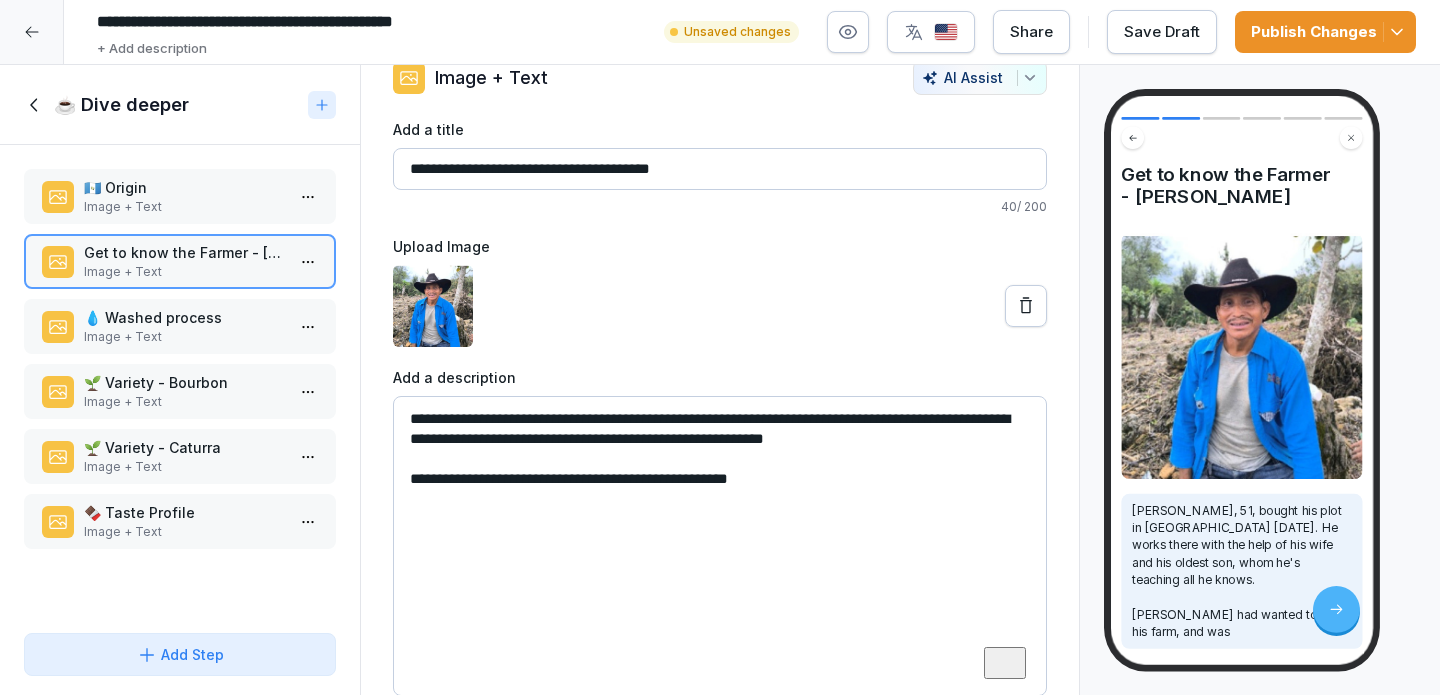 drag, startPoint x: 531, startPoint y: 478, endPoint x: 847, endPoint y: 479, distance: 316.0016 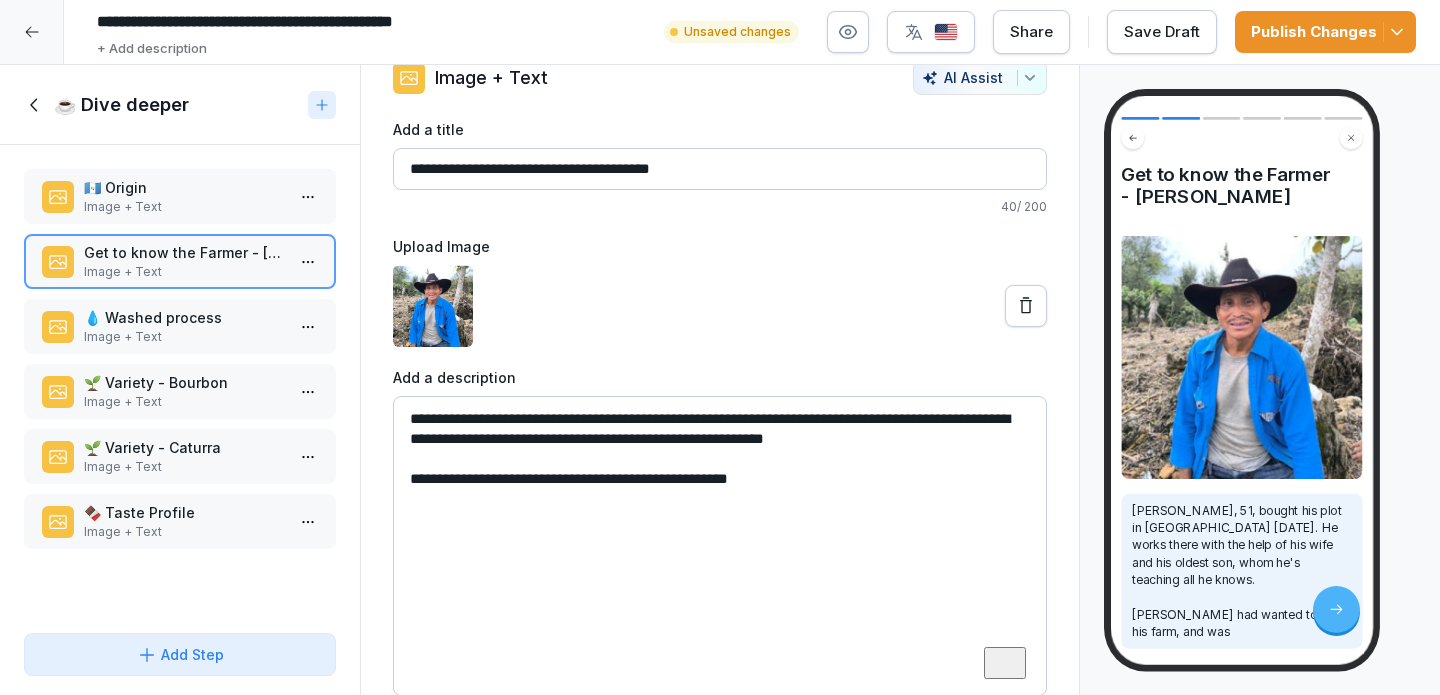 click on "**********" at bounding box center (720, 546) 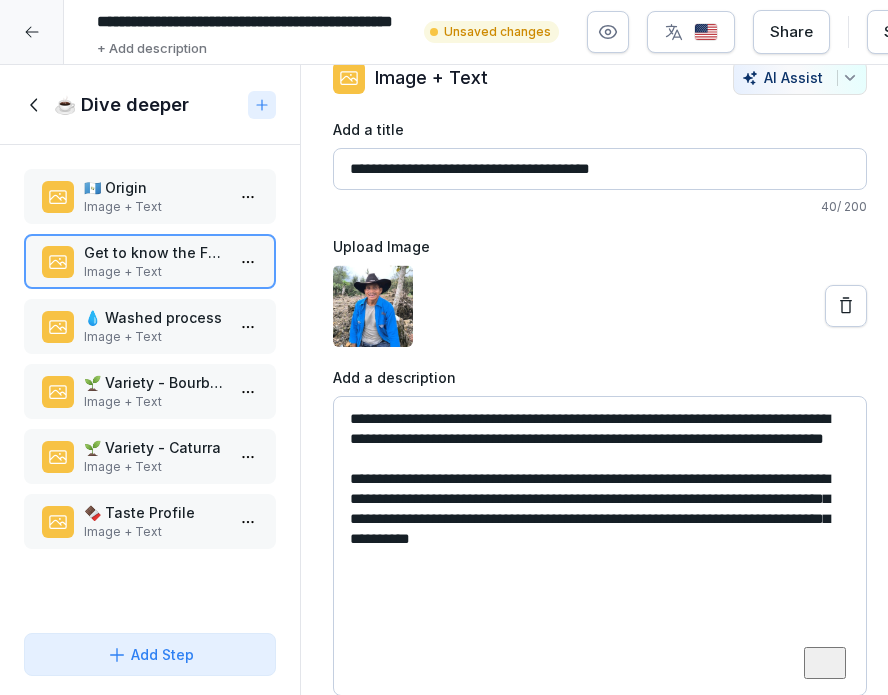 drag, startPoint x: 550, startPoint y: 420, endPoint x: 501, endPoint y: 416, distance: 49.162994 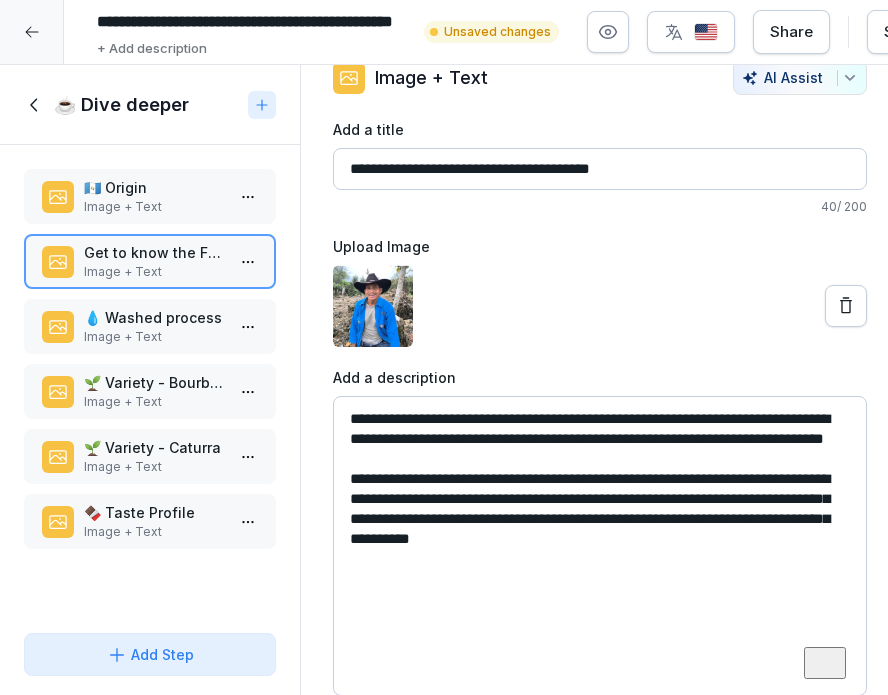 click on "**********" at bounding box center [600, 546] 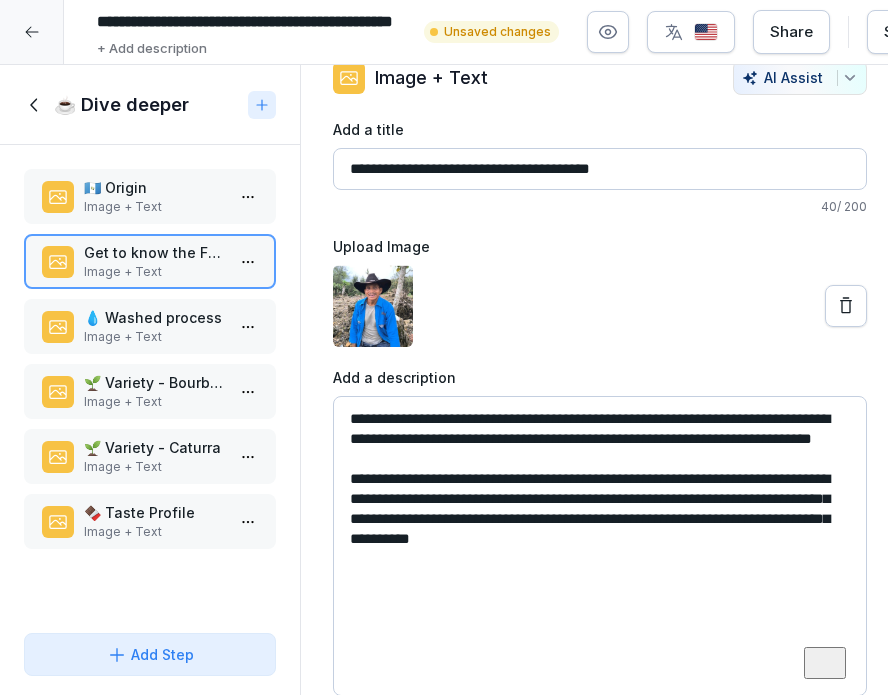 drag, startPoint x: 722, startPoint y: 416, endPoint x: 847, endPoint y: 418, distance: 125.016 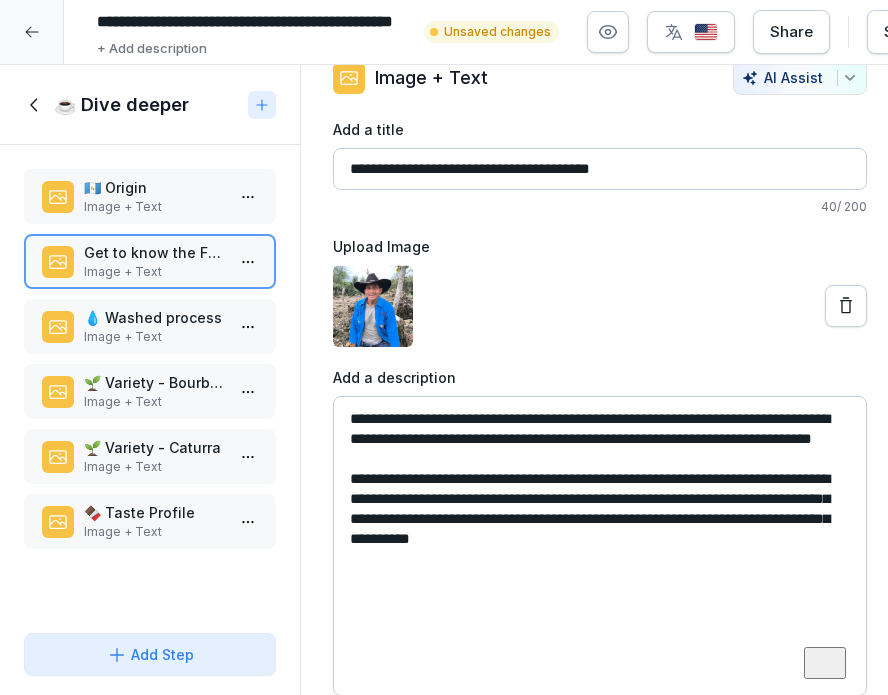 click on "**********" at bounding box center (600, 546) 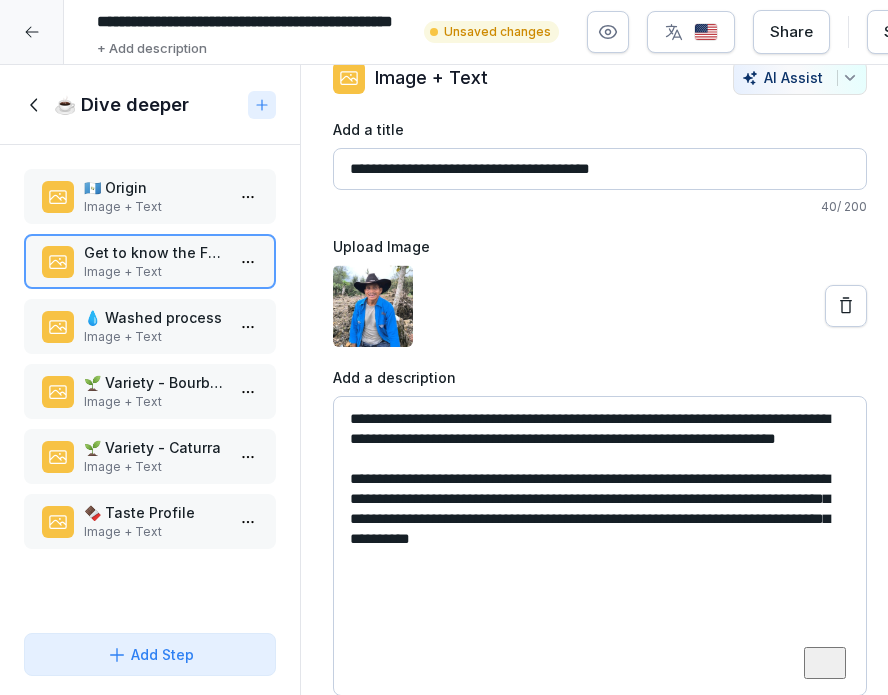 click on "**********" at bounding box center (600, 546) 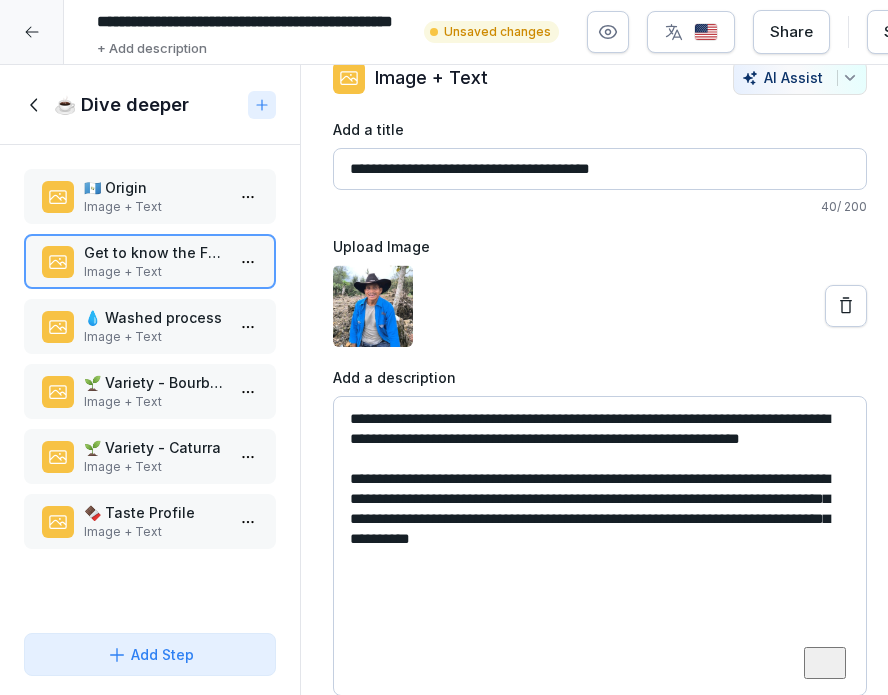 click on "**********" at bounding box center (600, 546) 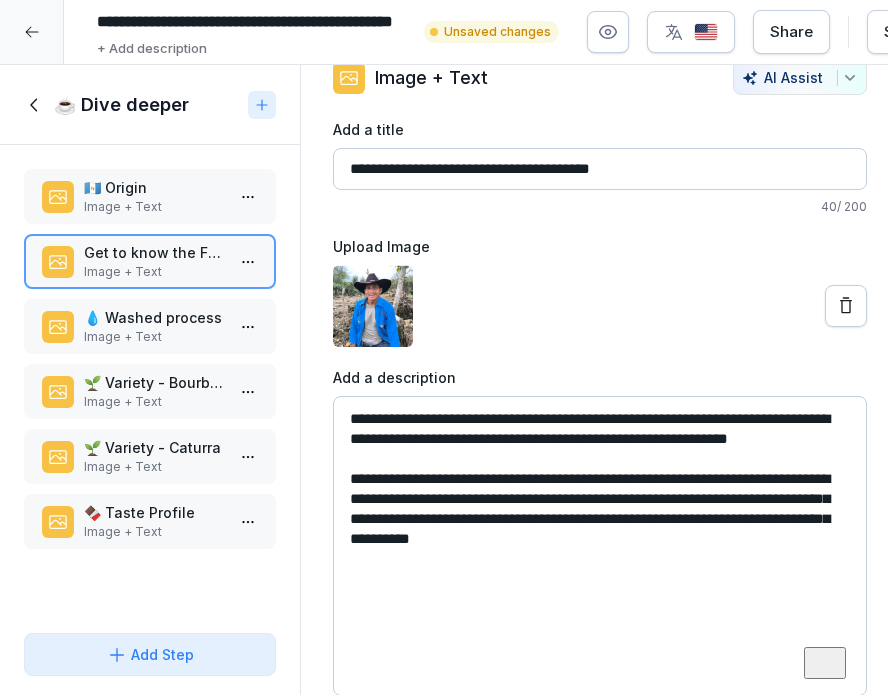click on "**********" at bounding box center (600, 546) 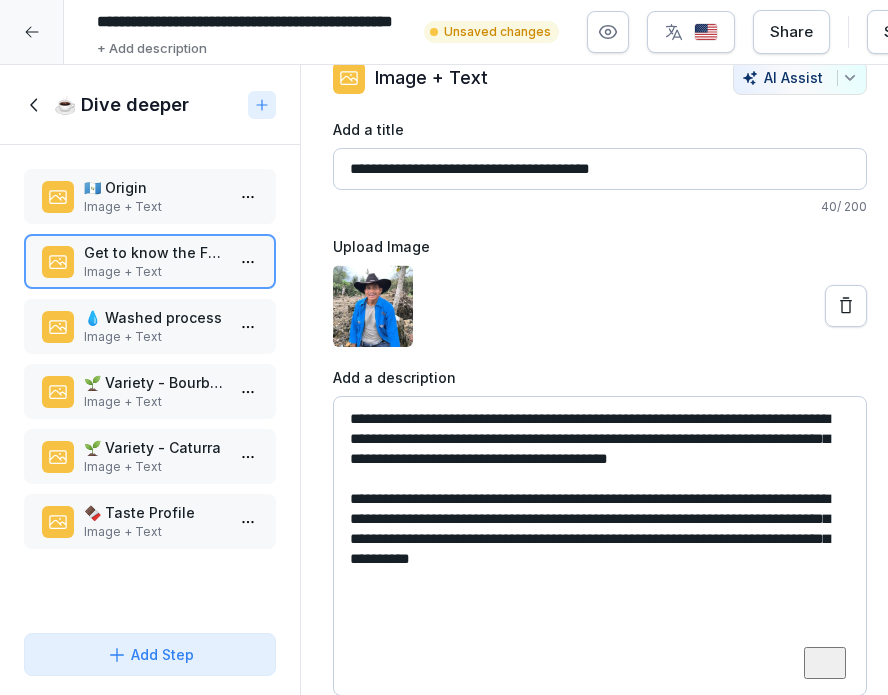 click on "**********" at bounding box center [600, 546] 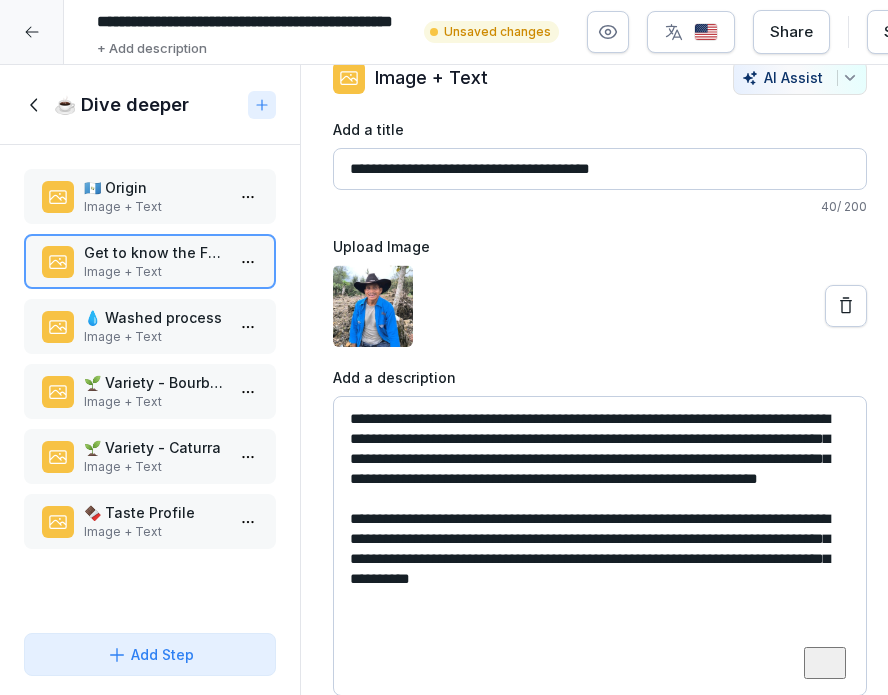 click on "**********" at bounding box center [600, 546] 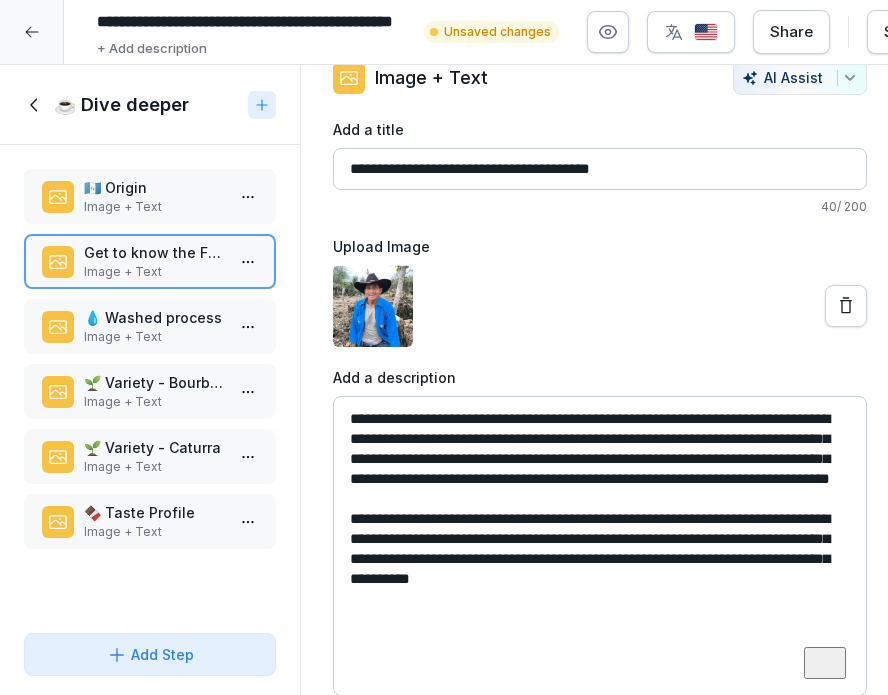 click on "**********" at bounding box center [600, 546] 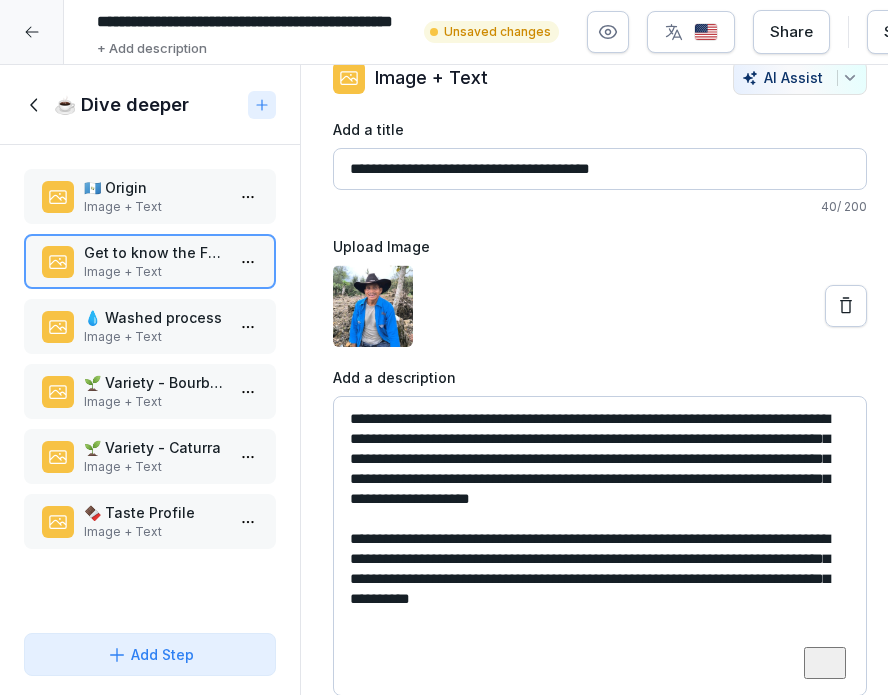 drag, startPoint x: 796, startPoint y: 502, endPoint x: 609, endPoint y: 477, distance: 188.66373 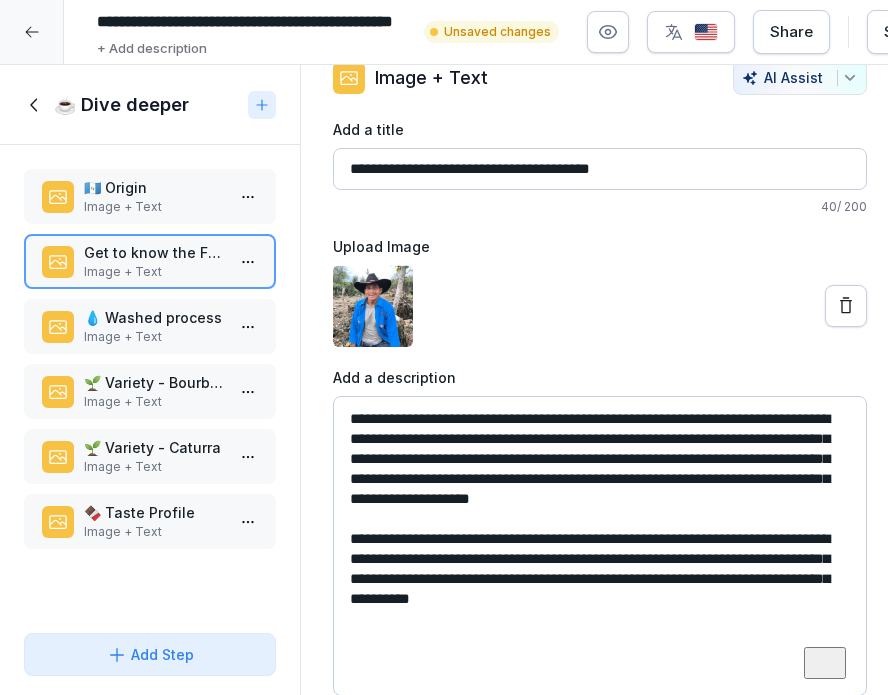 click on "**********" at bounding box center [600, 546] 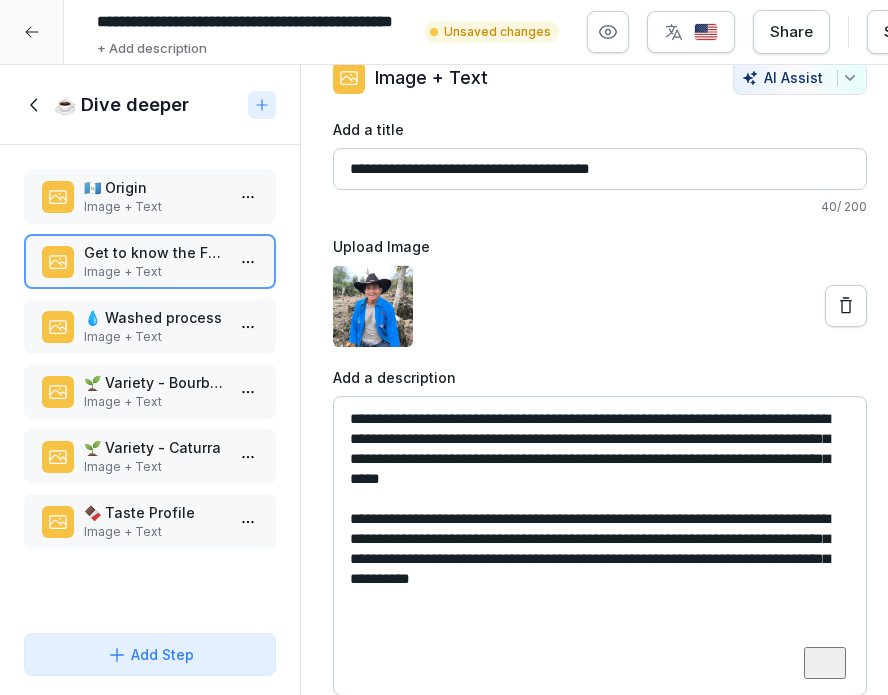click on "**********" at bounding box center (600, 546) 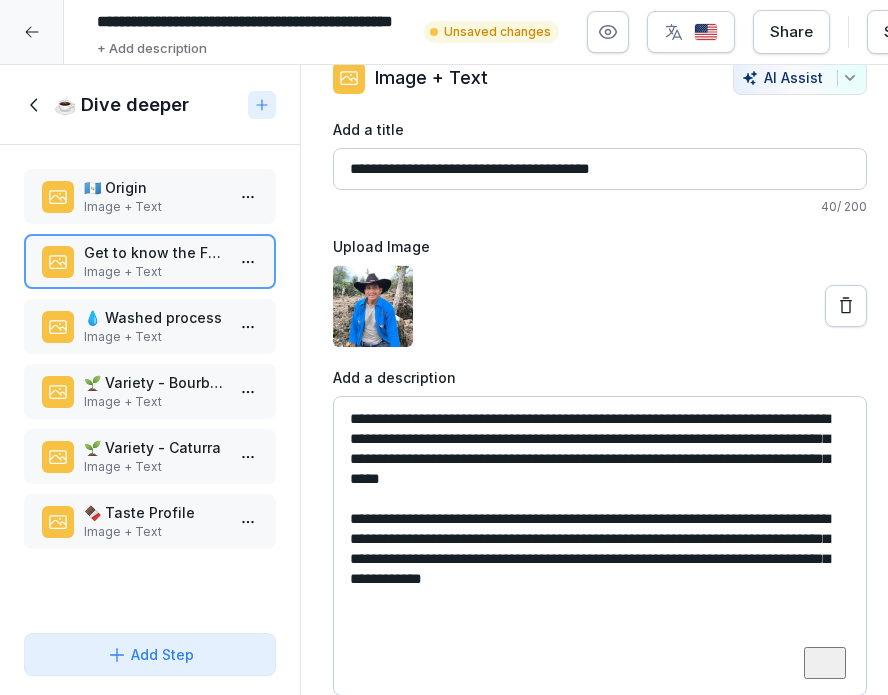 click on "**********" at bounding box center (600, 546) 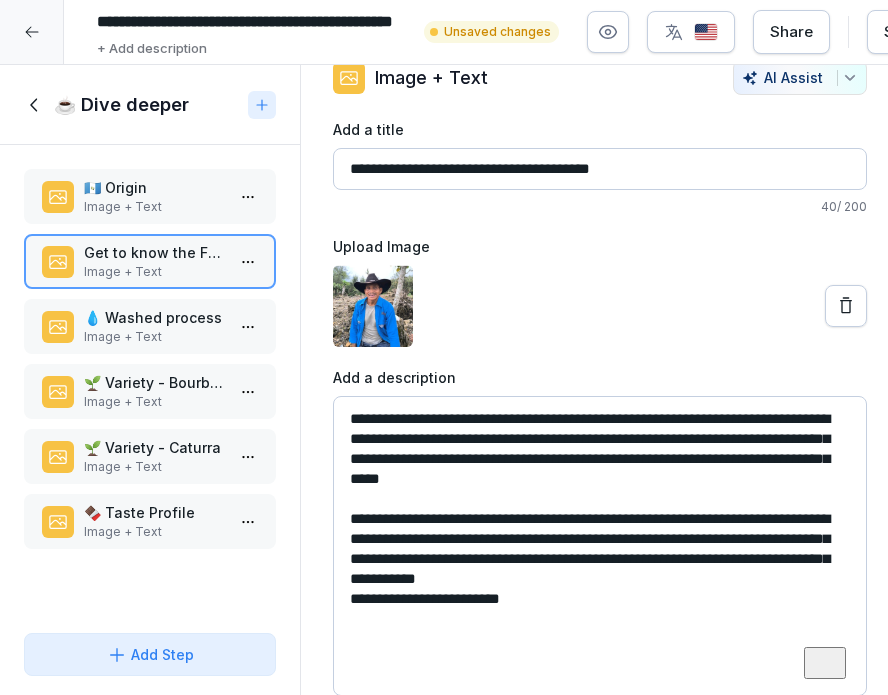 click on "**********" at bounding box center (600, 546) 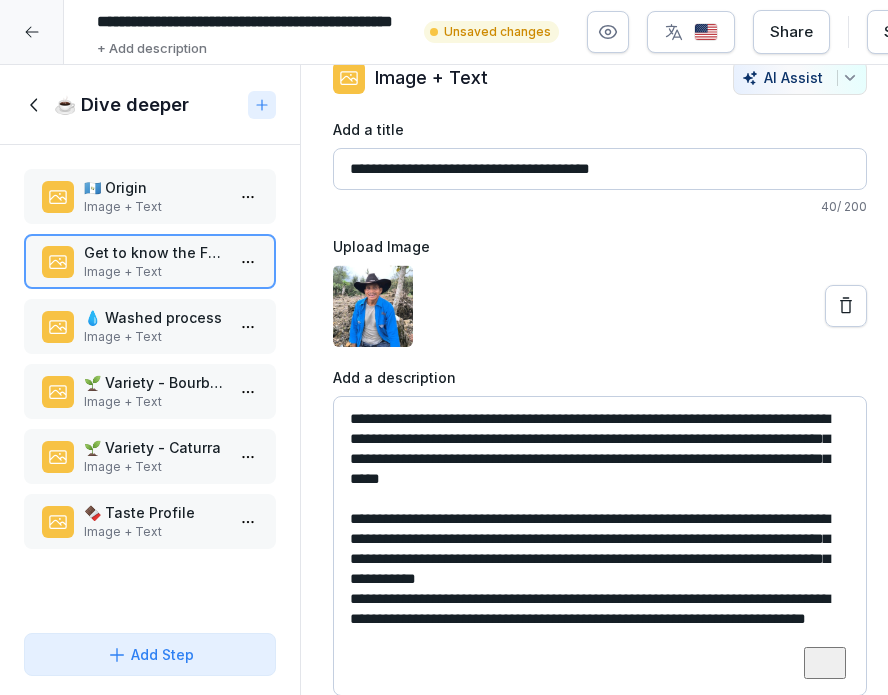 drag, startPoint x: 532, startPoint y: 641, endPoint x: 294, endPoint y: 340, distance: 383.72516 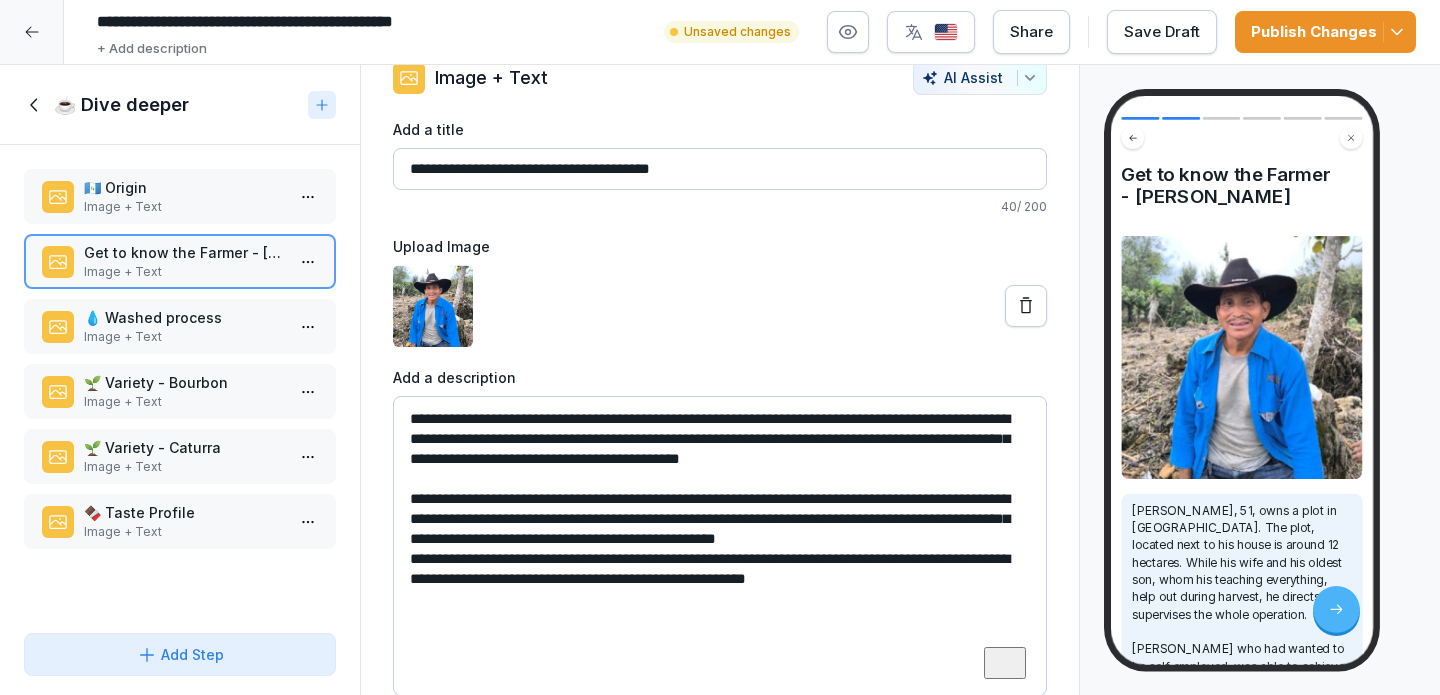 click on "**********" at bounding box center (720, 546) 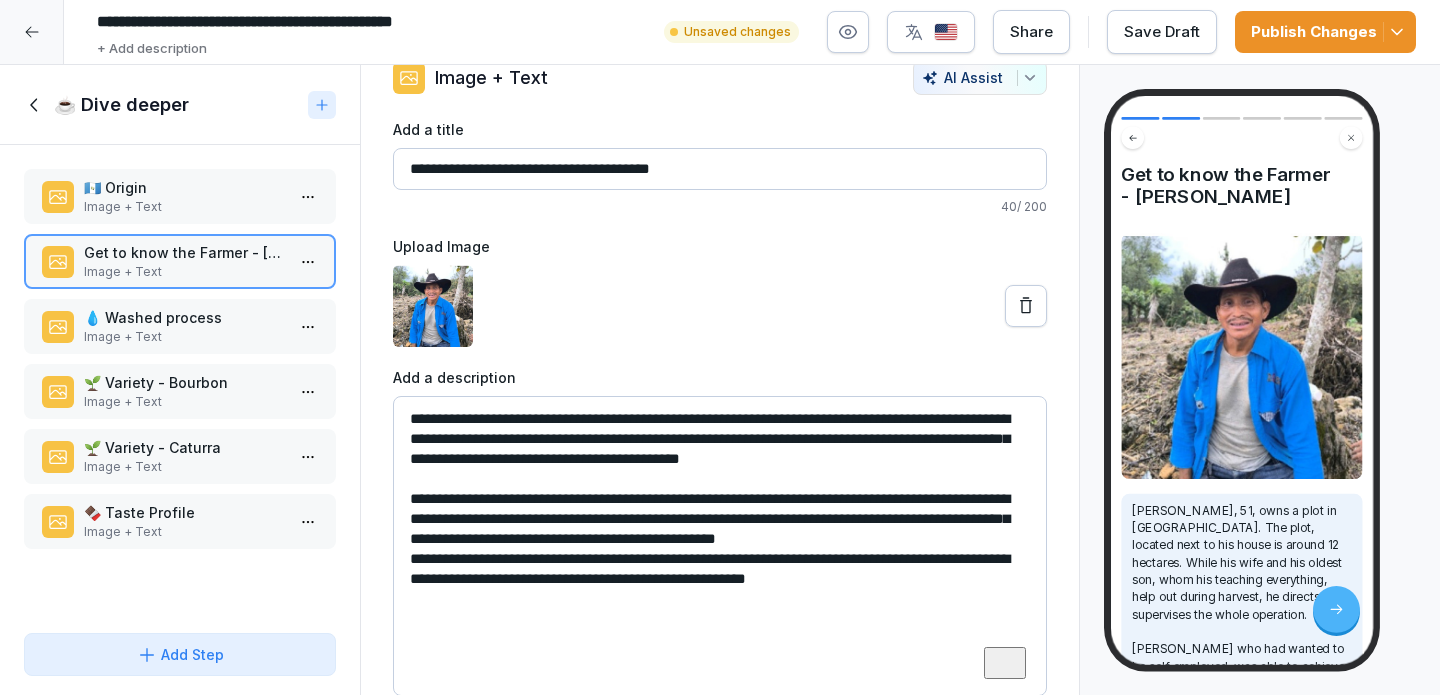 drag, startPoint x: 911, startPoint y: 584, endPoint x: 380, endPoint y: 498, distance: 537.9191 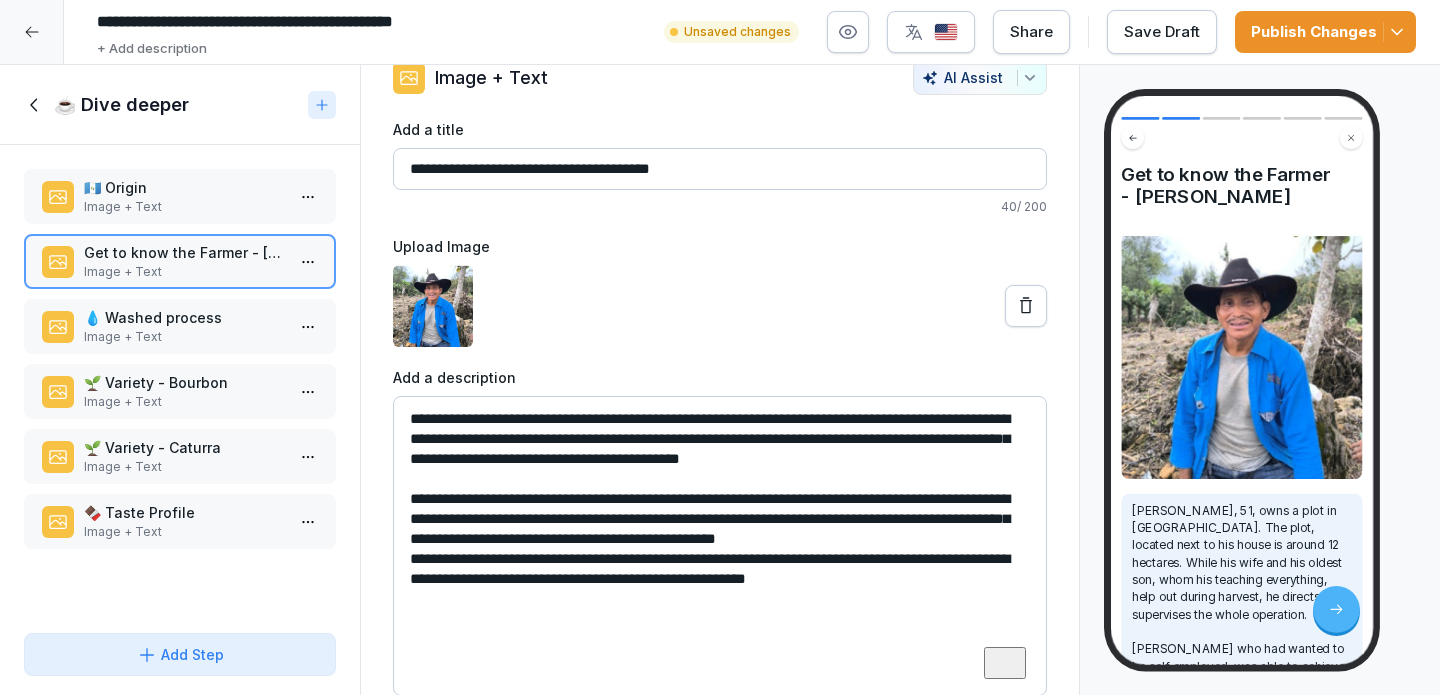 click on "**********" at bounding box center (720, 546) 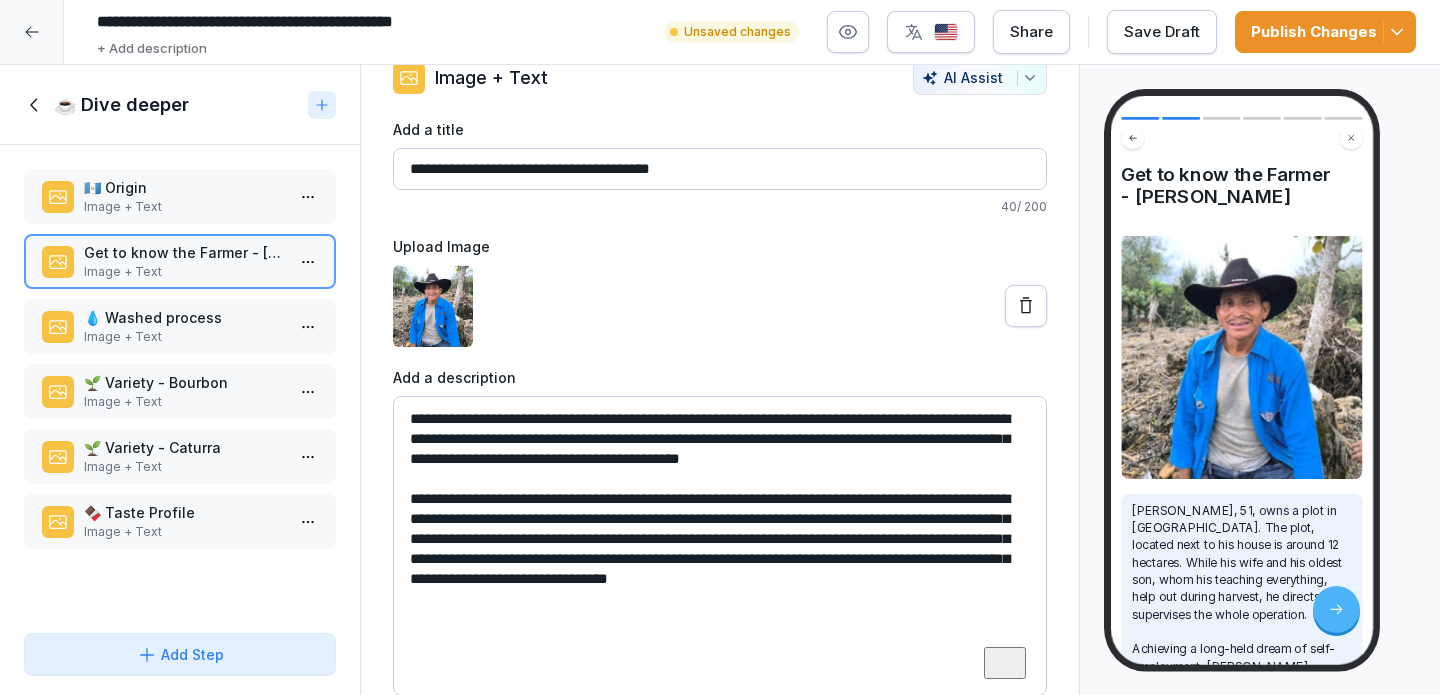 click on "**********" at bounding box center [720, 546] 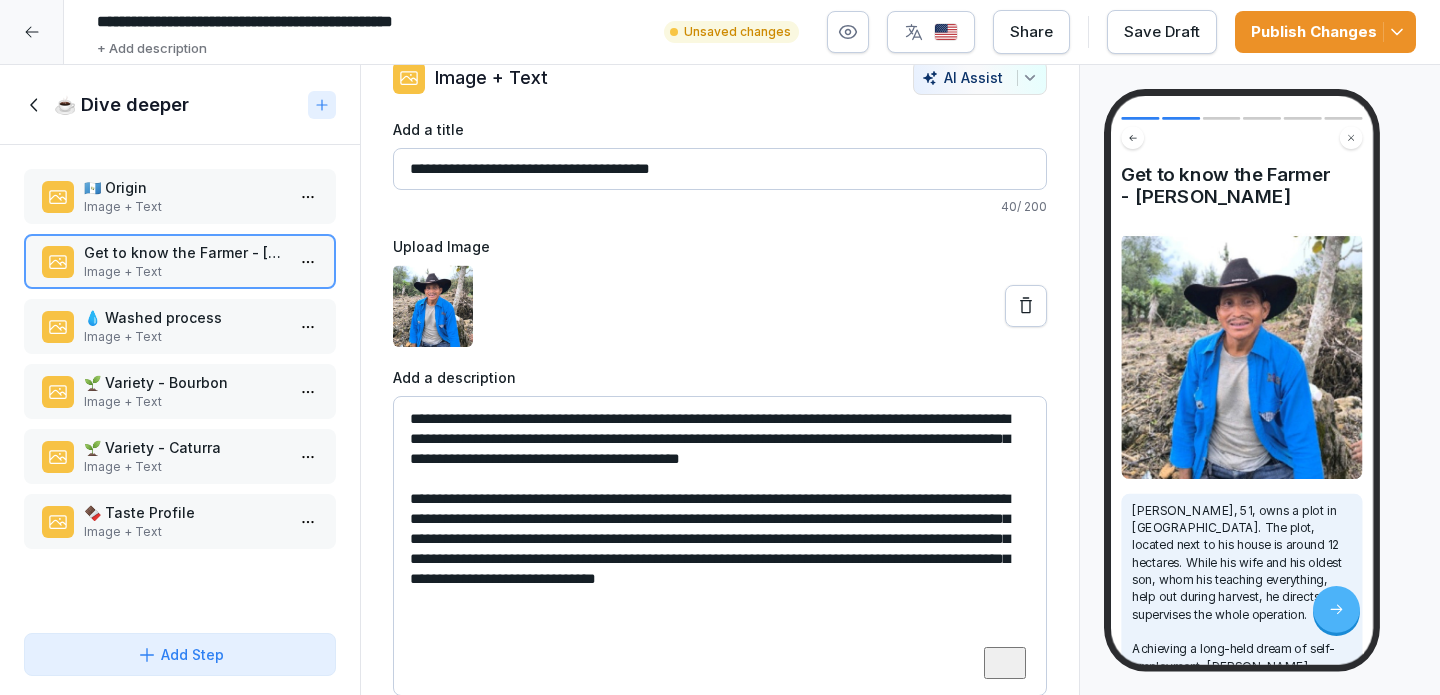 drag, startPoint x: 468, startPoint y: 556, endPoint x: 537, endPoint y: 564, distance: 69.46222 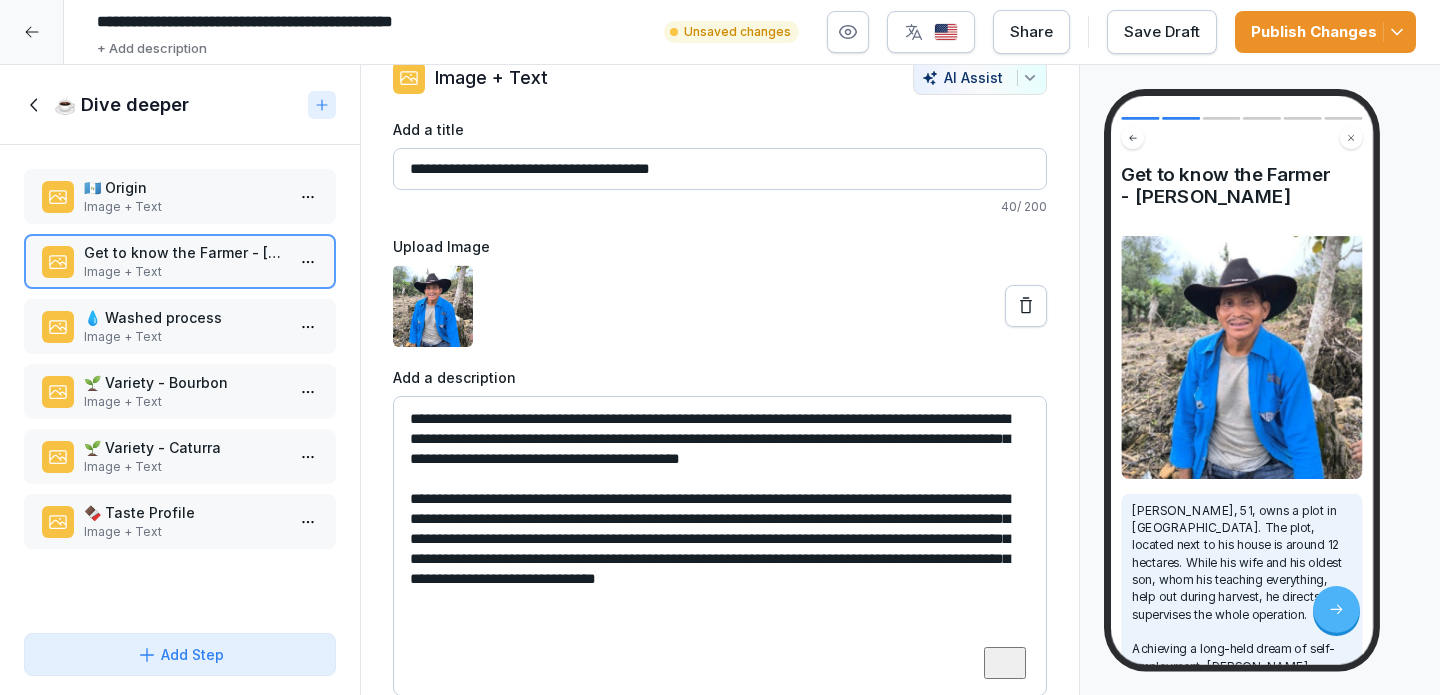 click on "**********" at bounding box center [720, 546] 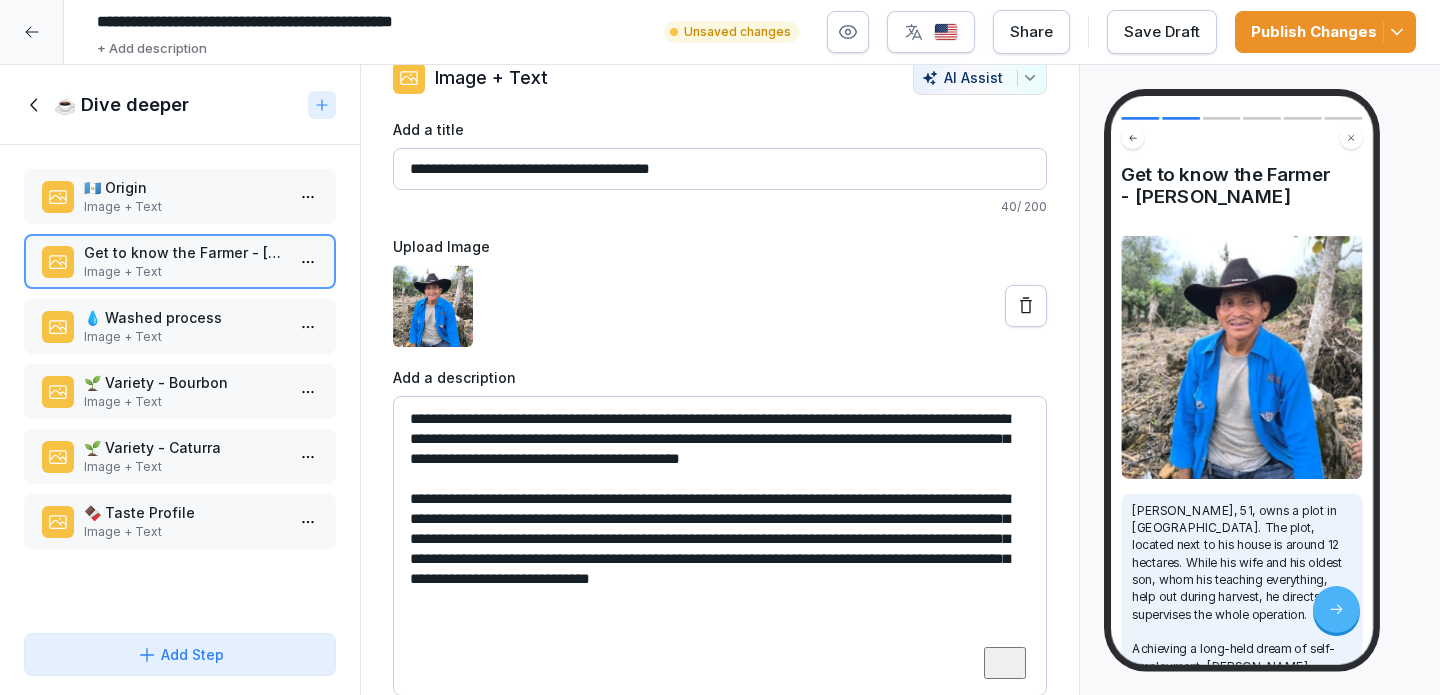 click on "**********" at bounding box center (720, 546) 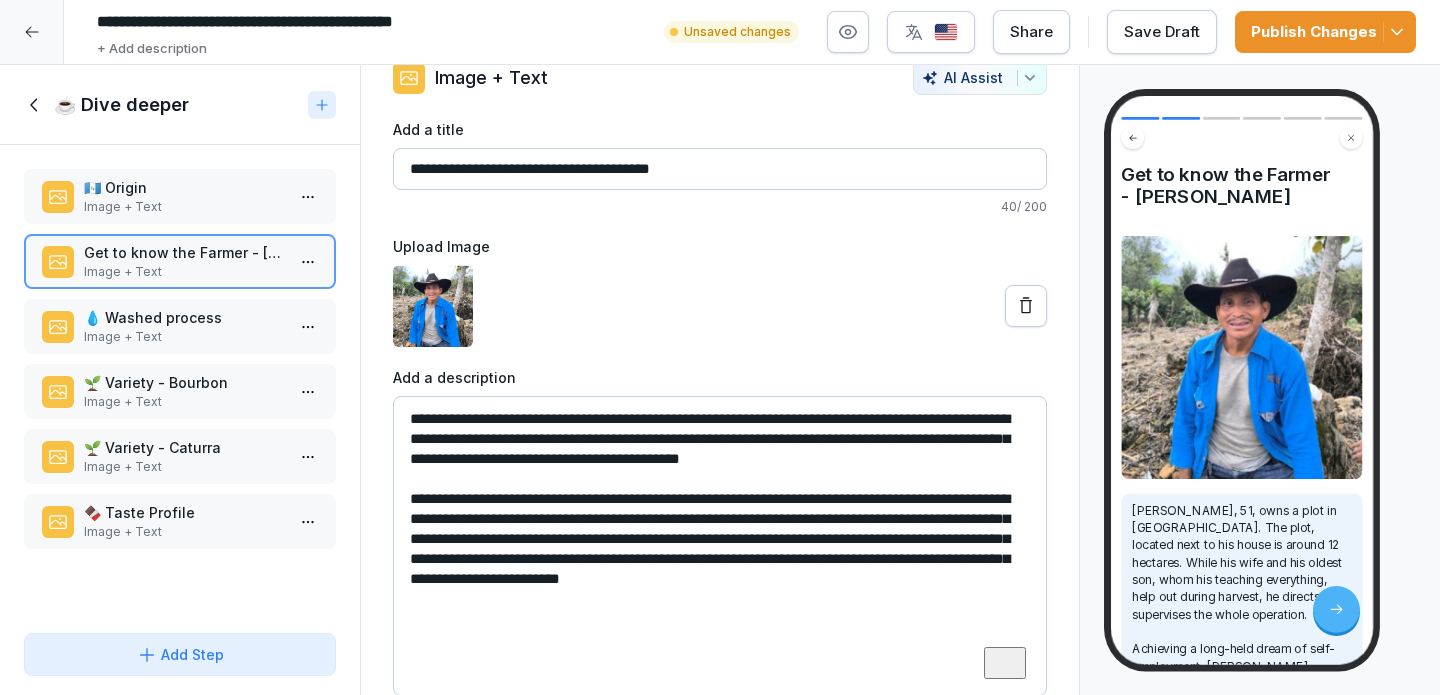 click on "Save Draft" at bounding box center (1162, 32) 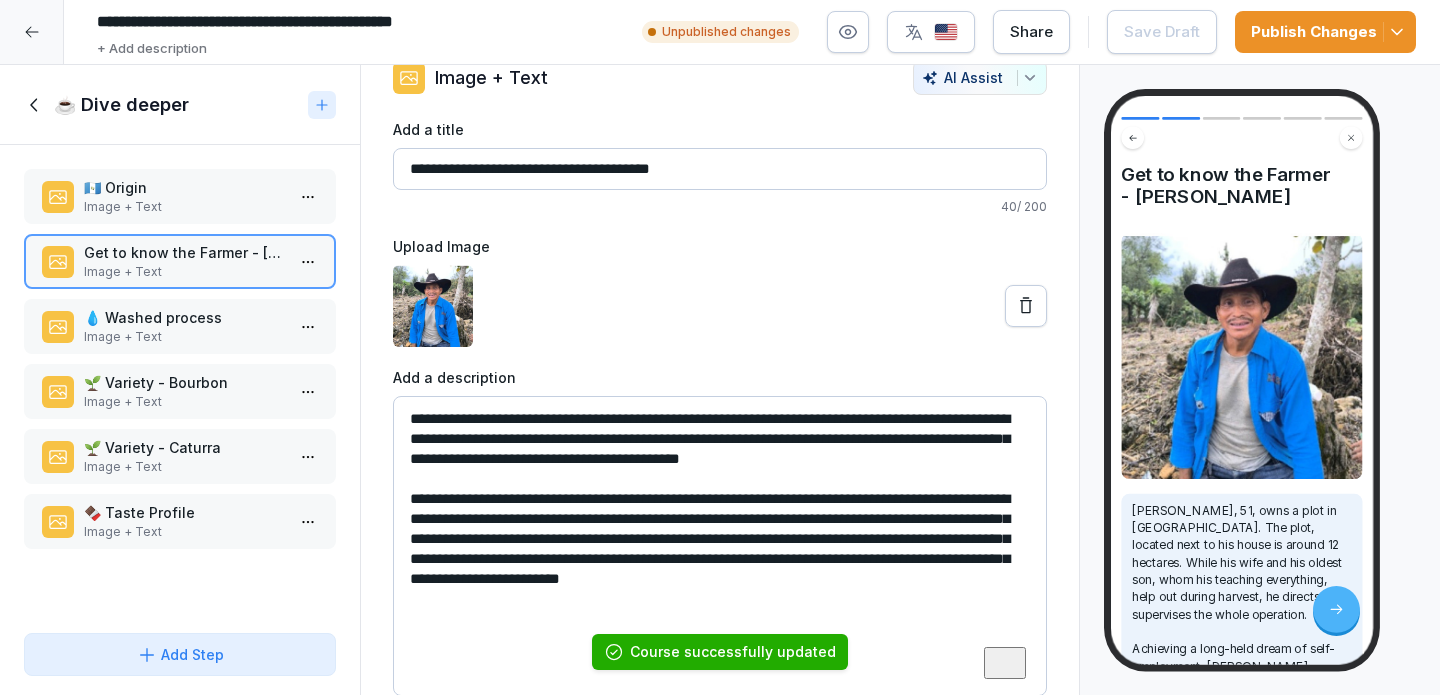 scroll, scrollTop: 9, scrollLeft: 0, axis: vertical 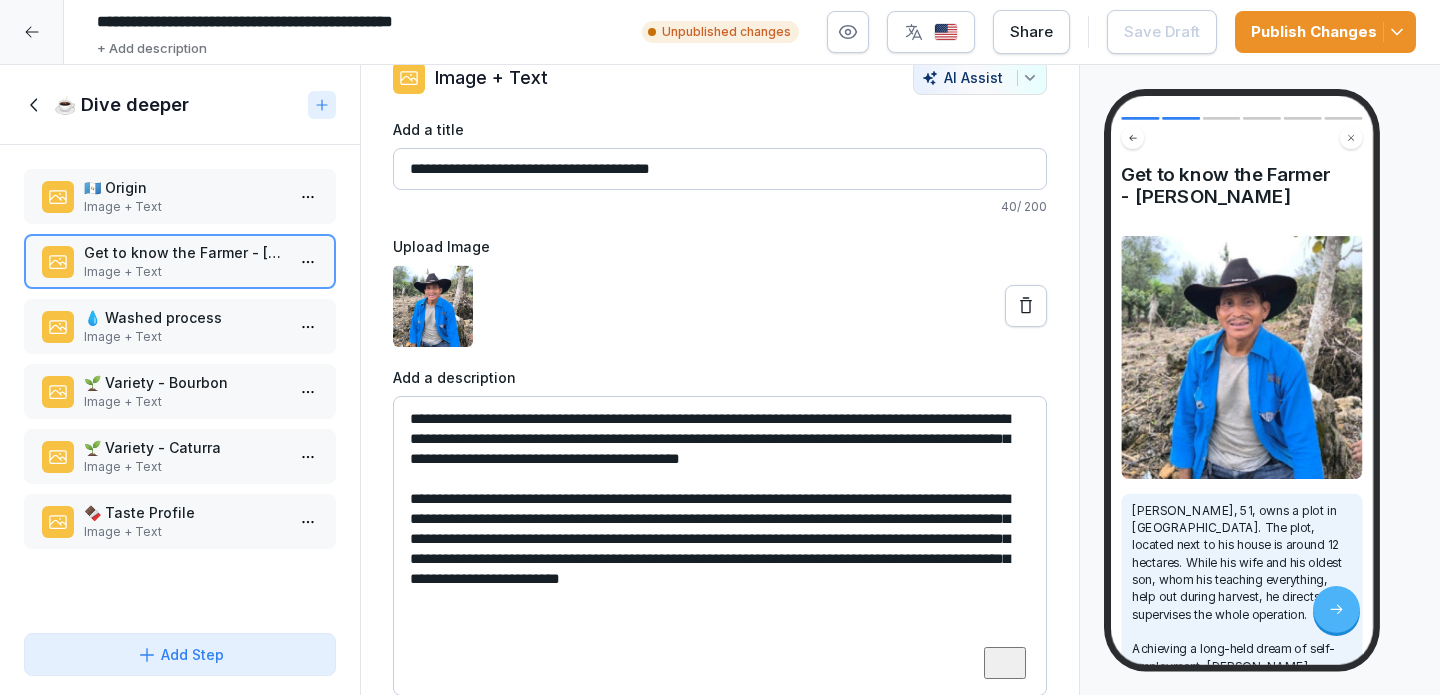 click on "**********" at bounding box center [720, 546] 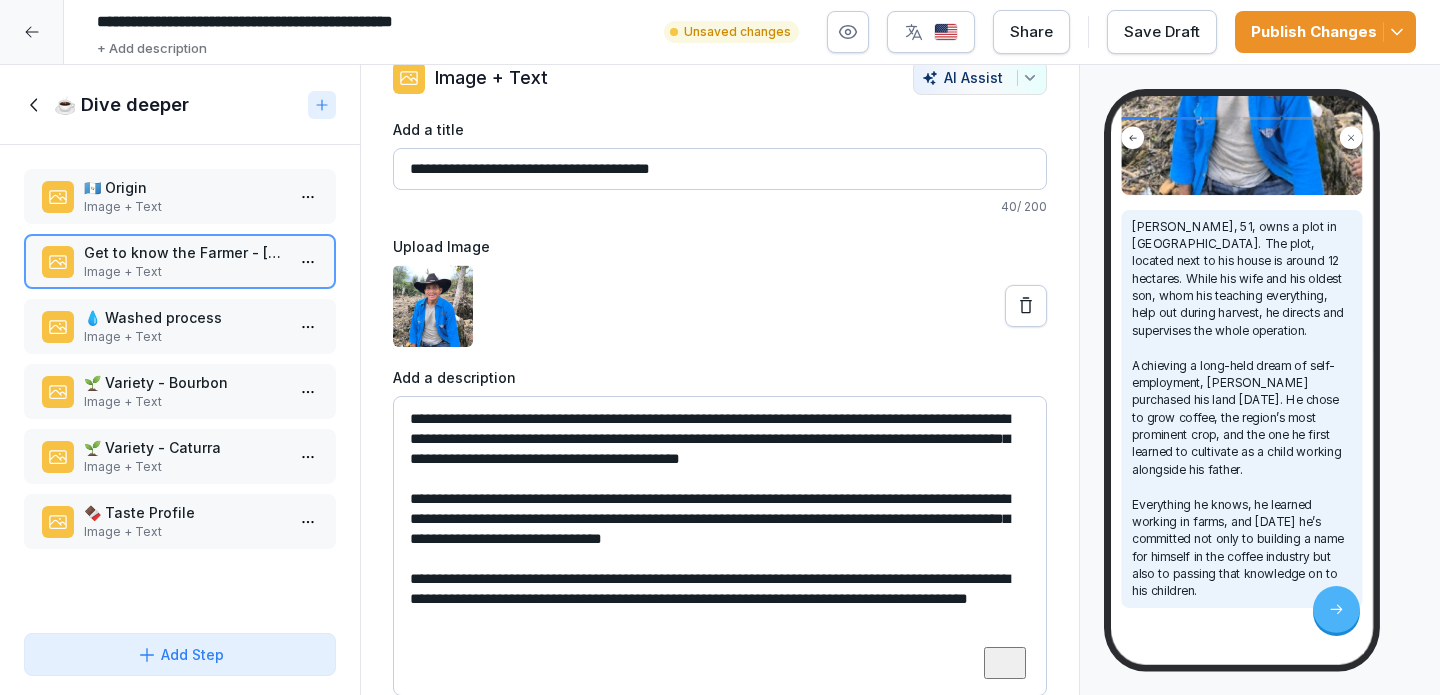scroll, scrollTop: 430, scrollLeft: 0, axis: vertical 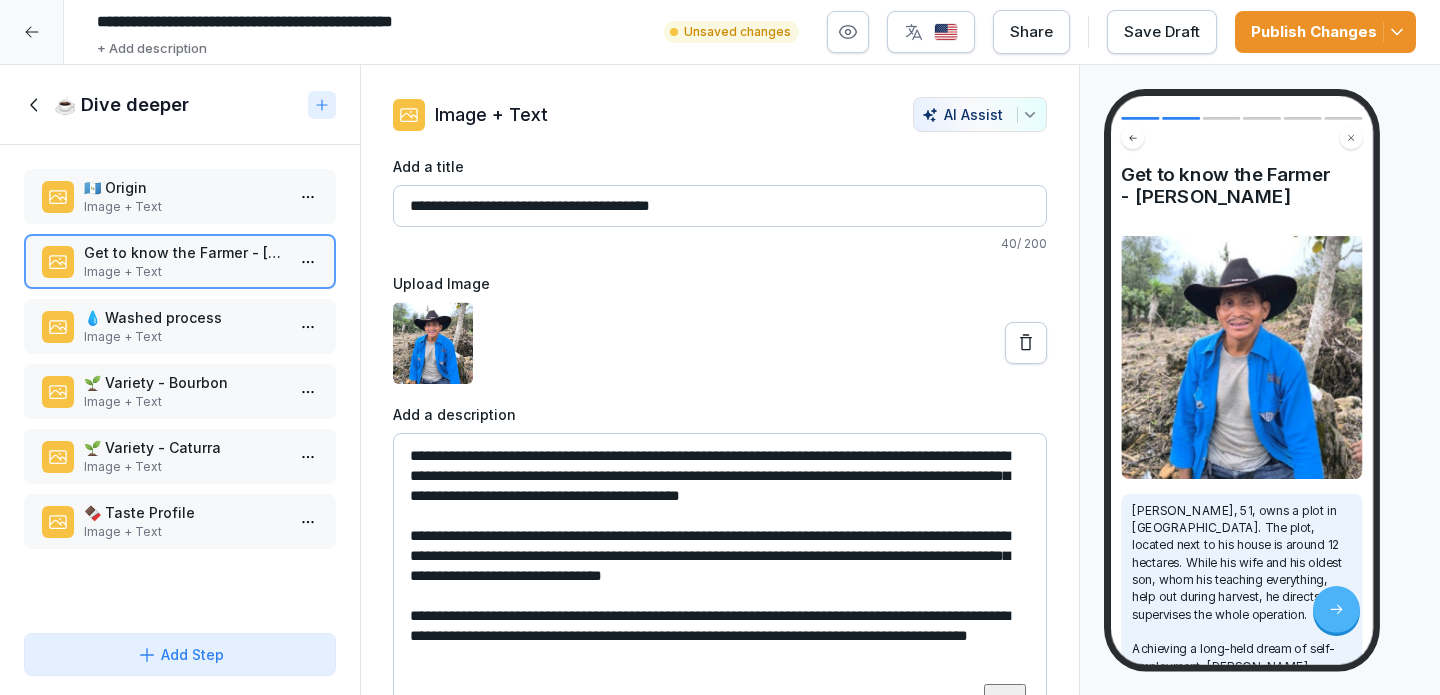 type on "**********" 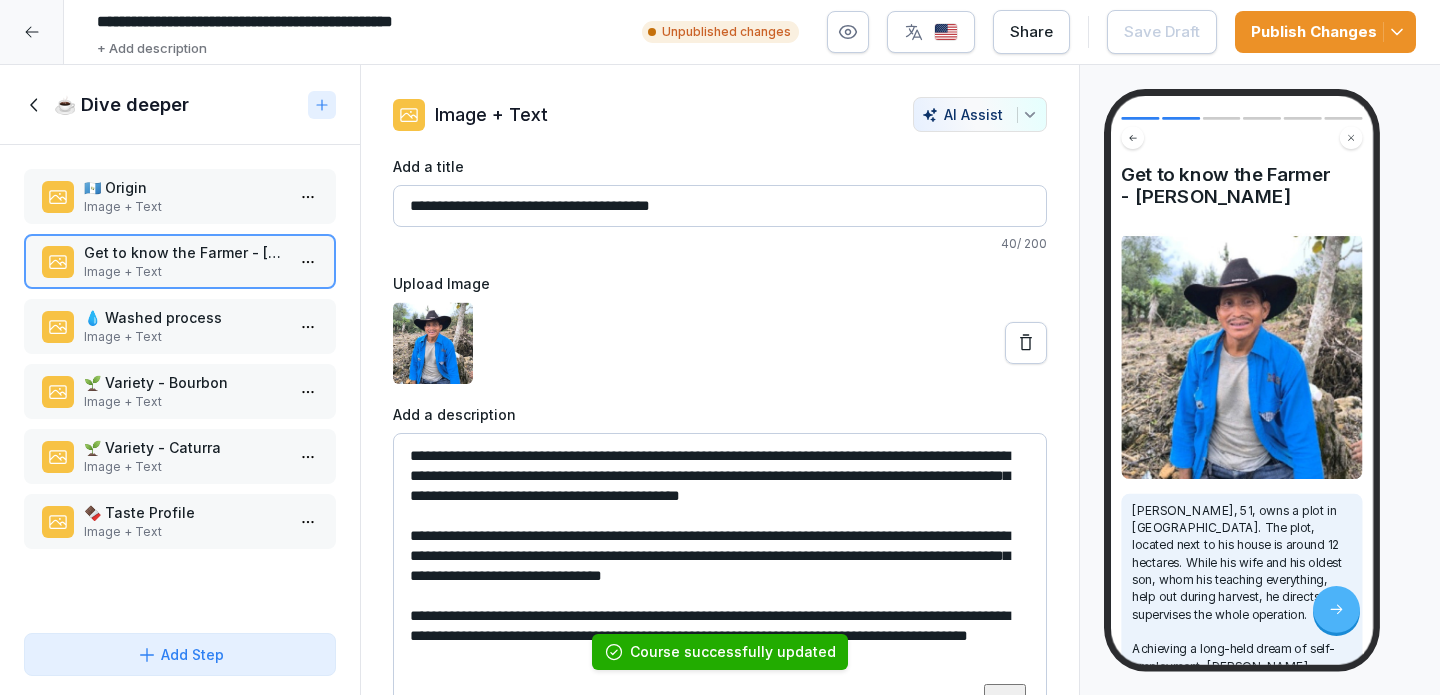 click on "Publish Changes" at bounding box center (1325, 32) 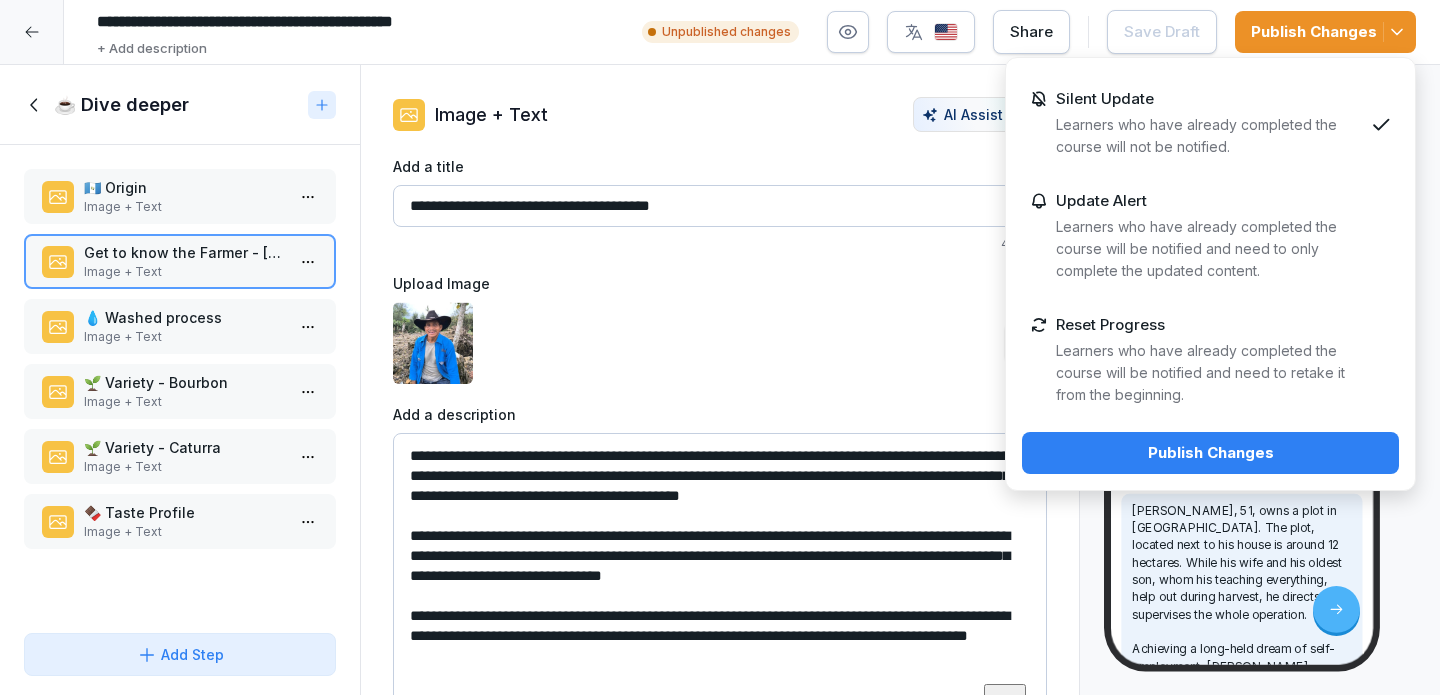 click on "Learners who have already completed the course will be notified and need to only complete the updated content." at bounding box center [1209, 249] 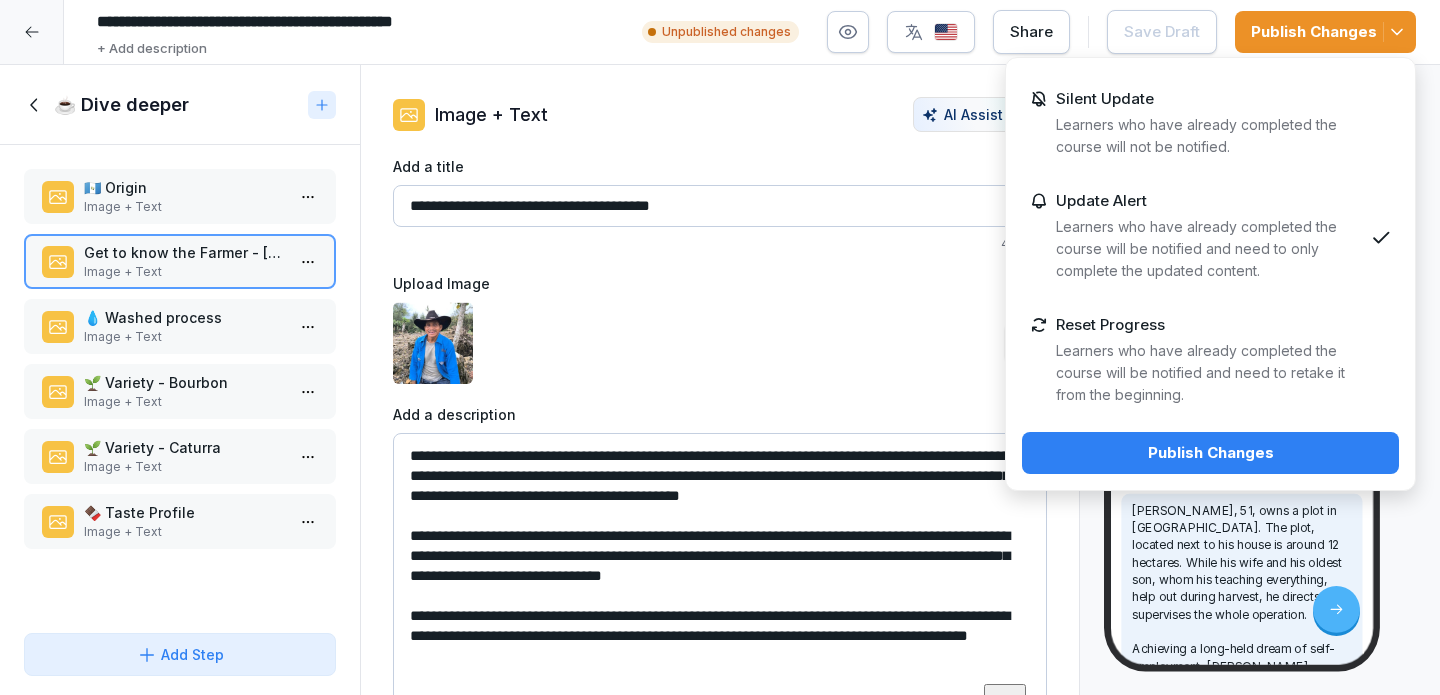 click on "Publish Changes" at bounding box center [1210, 453] 